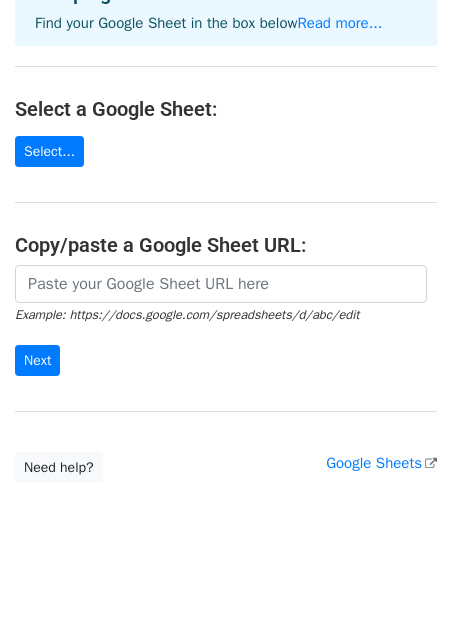 scroll, scrollTop: 0, scrollLeft: 0, axis: both 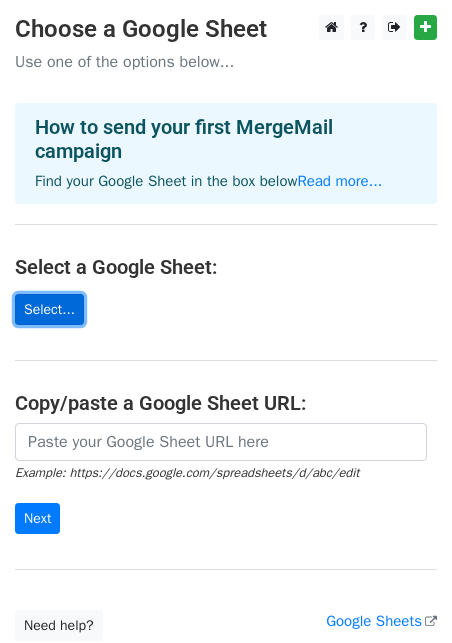 click on "Select..." at bounding box center [49, 309] 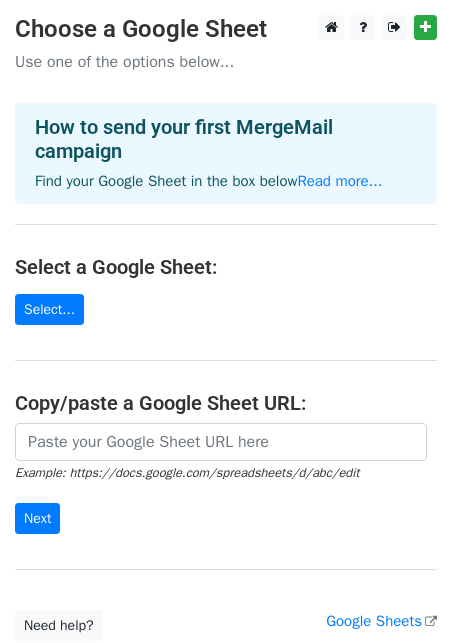 scroll, scrollTop: 0, scrollLeft: 0, axis: both 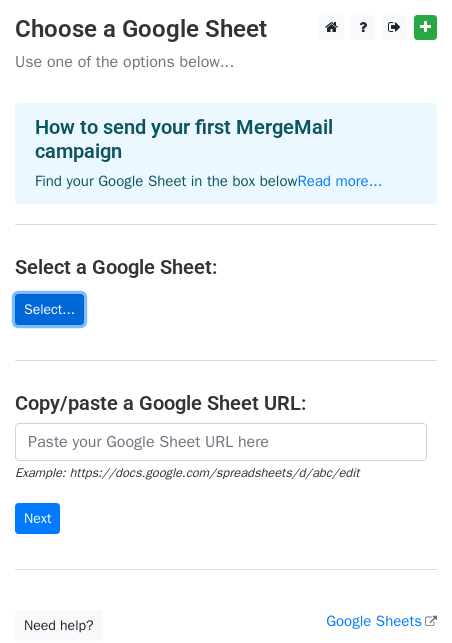 click on "Select..." at bounding box center [49, 309] 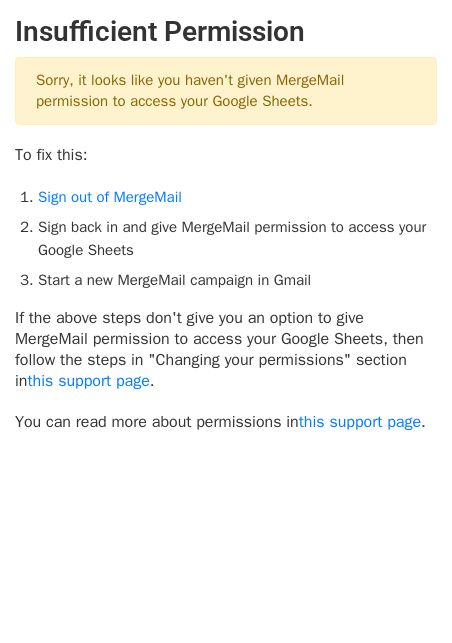 scroll, scrollTop: 0, scrollLeft: 0, axis: both 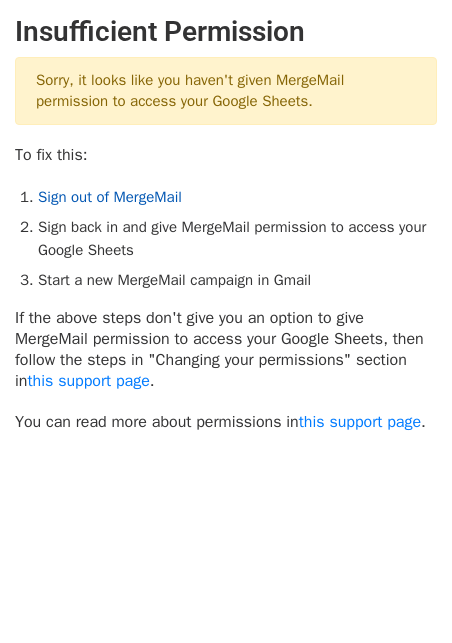 click on "Sign out of MergeMail" at bounding box center [110, 197] 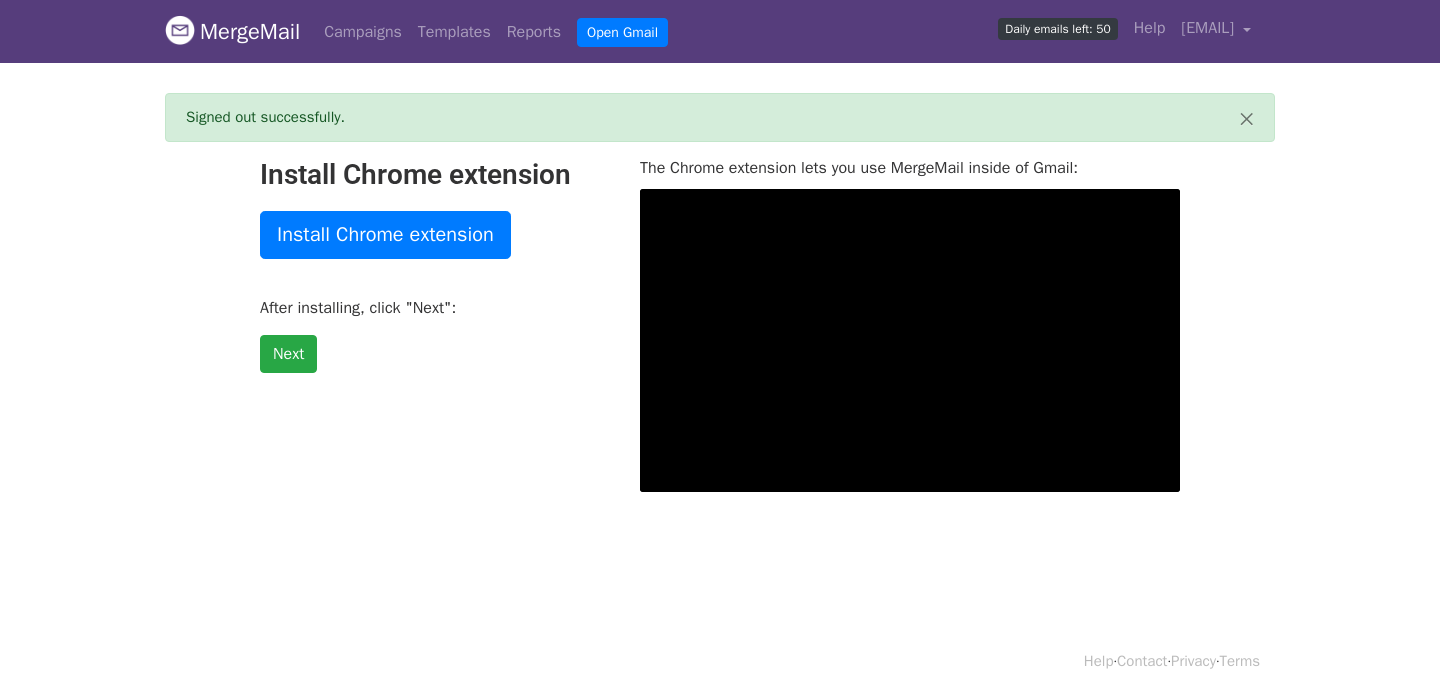 scroll, scrollTop: 0, scrollLeft: 0, axis: both 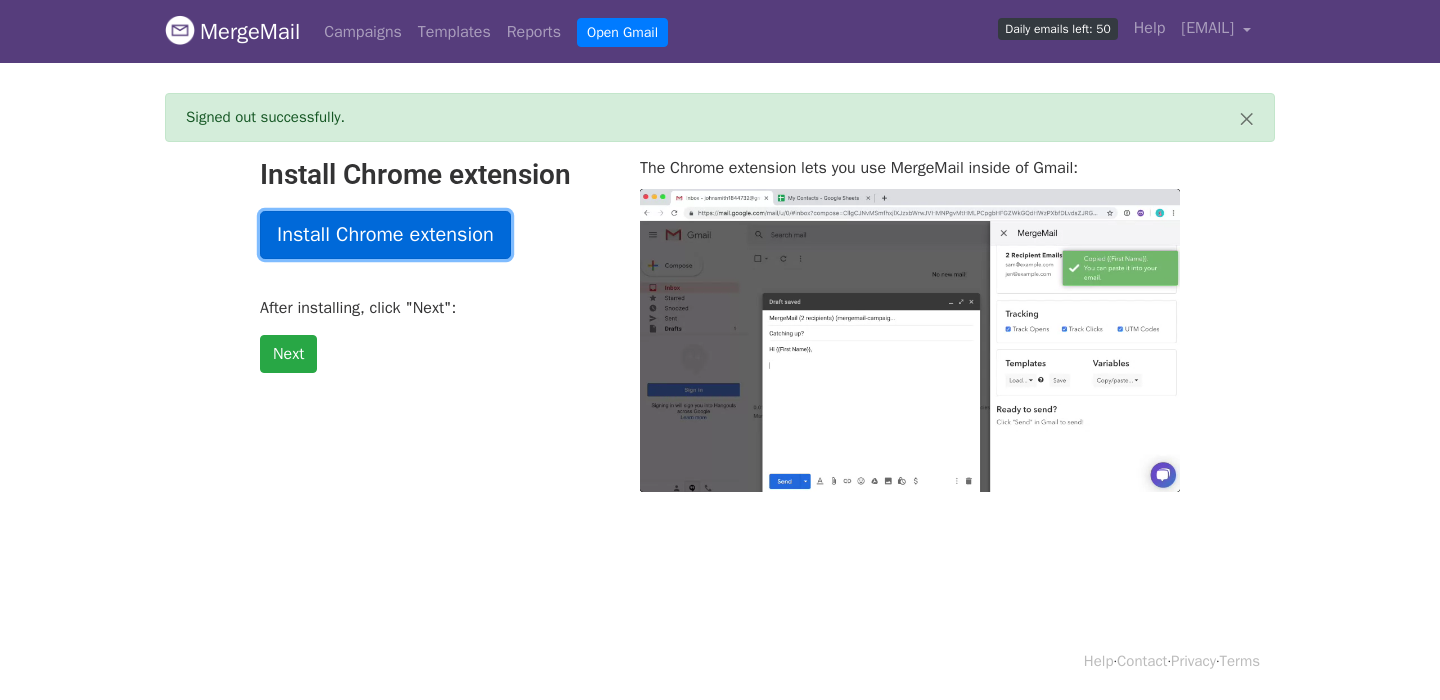 click on "Install Chrome extension" at bounding box center [385, 235] 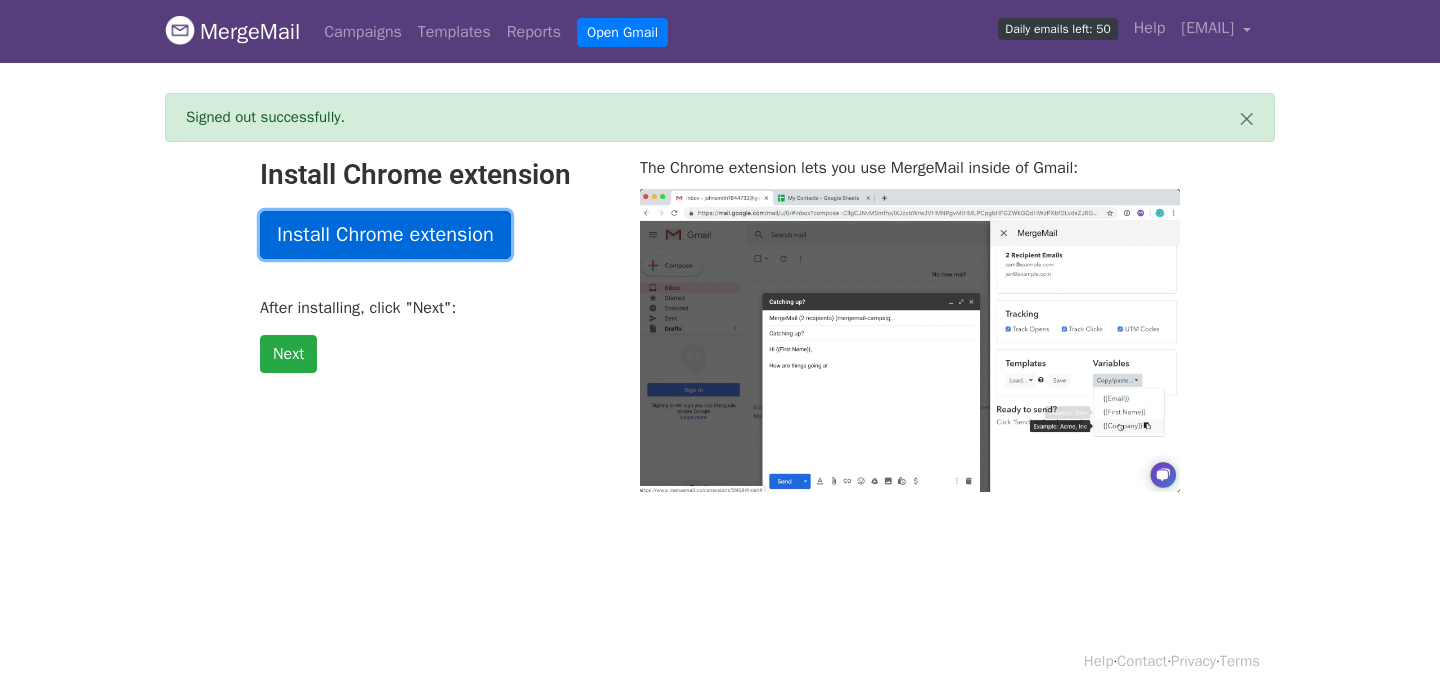 click on "Install Chrome extension" at bounding box center [385, 235] 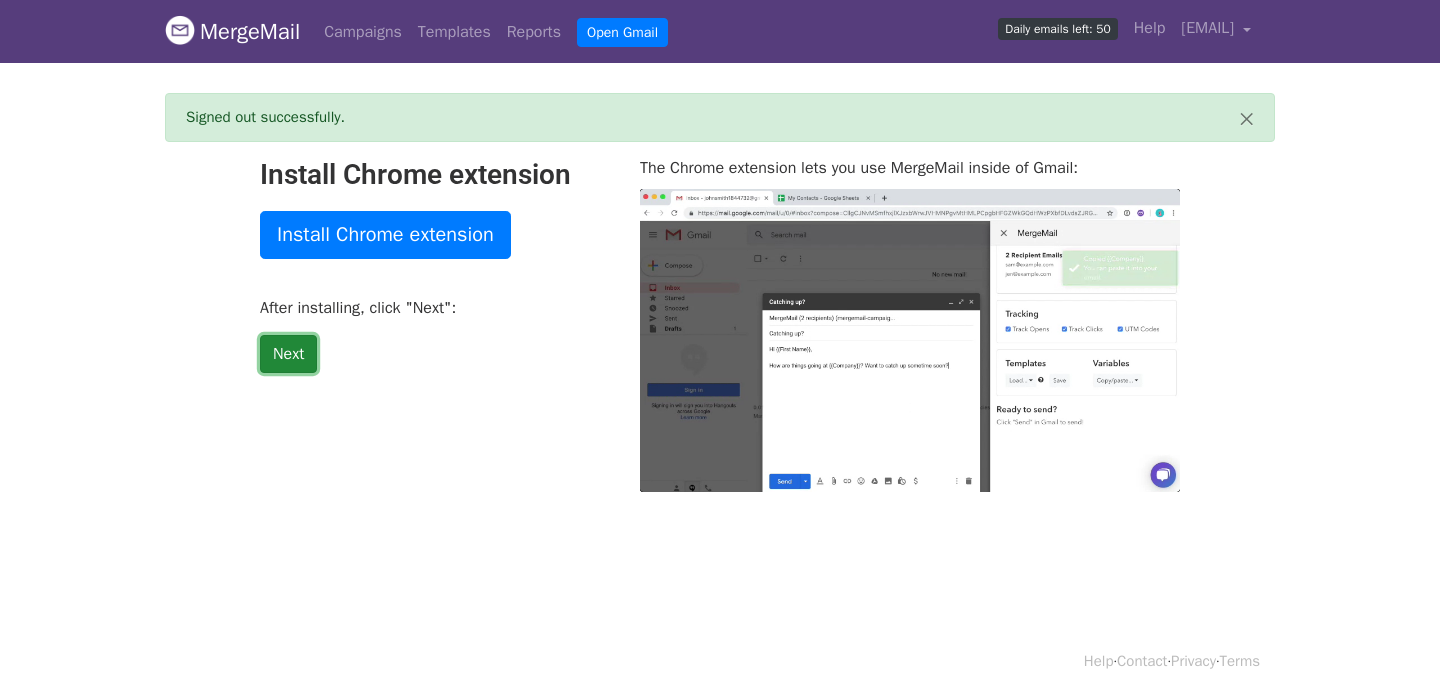 click on "Next" at bounding box center (288, 354) 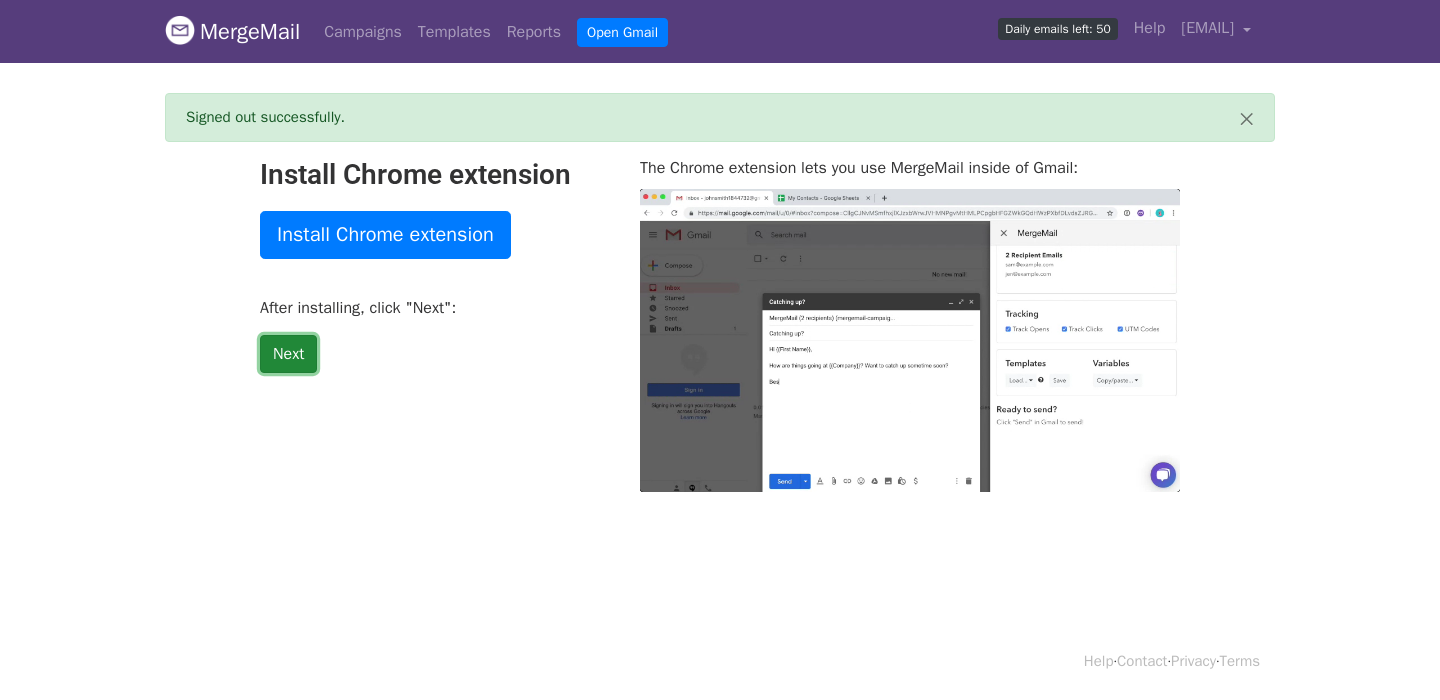 type on "23.34" 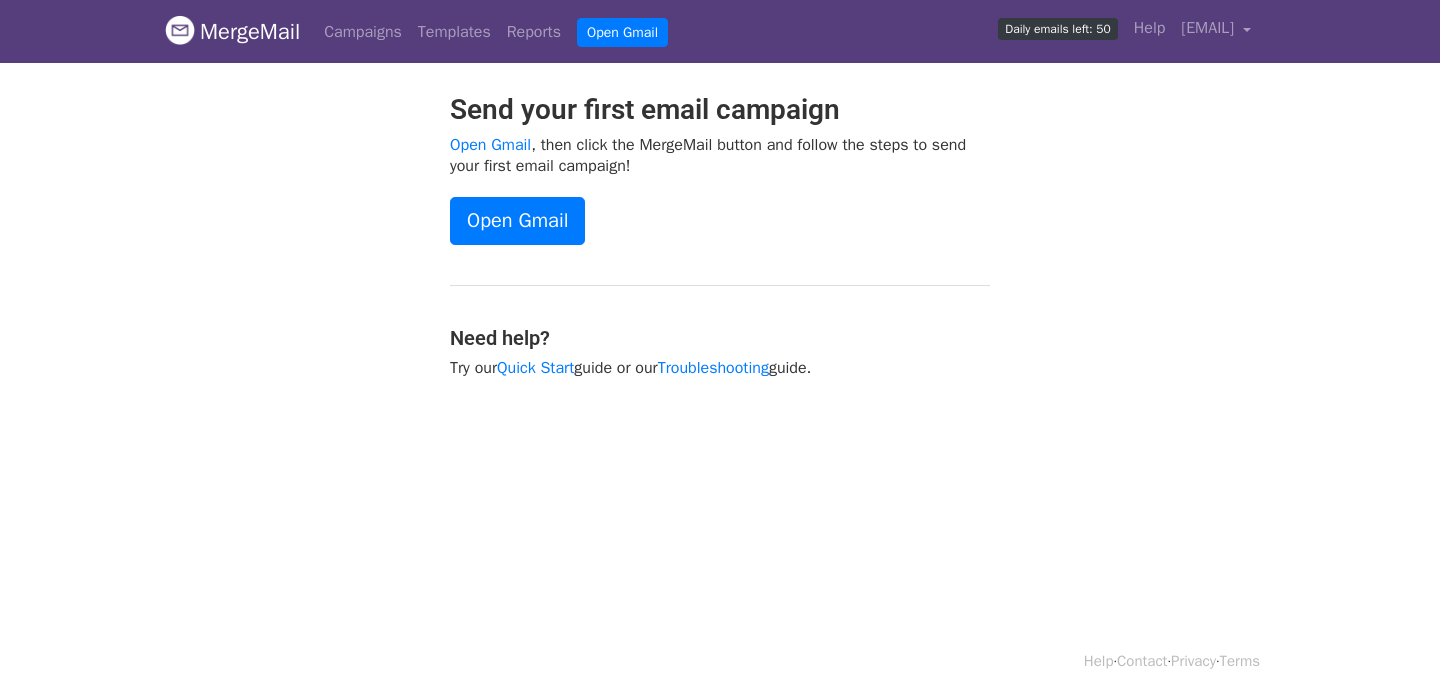 scroll, scrollTop: 0, scrollLeft: 0, axis: both 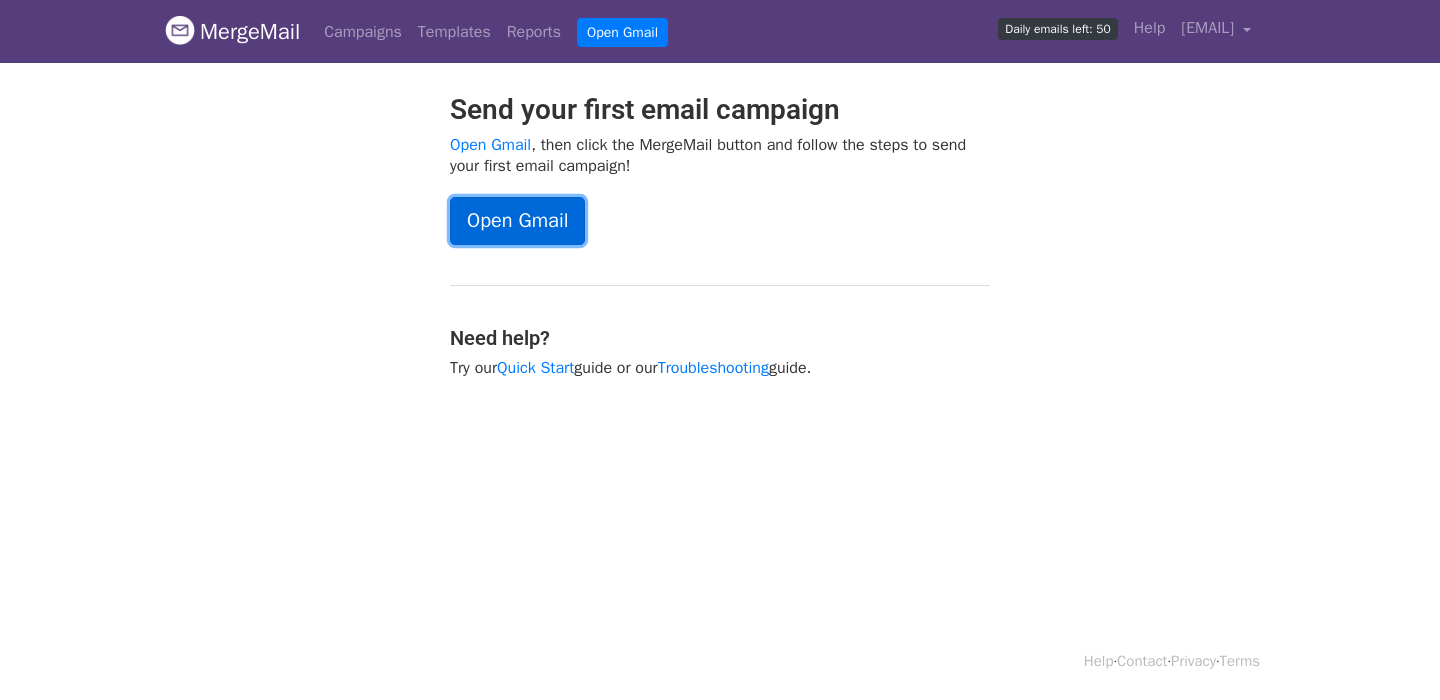 click on "Open Gmail" at bounding box center [517, 221] 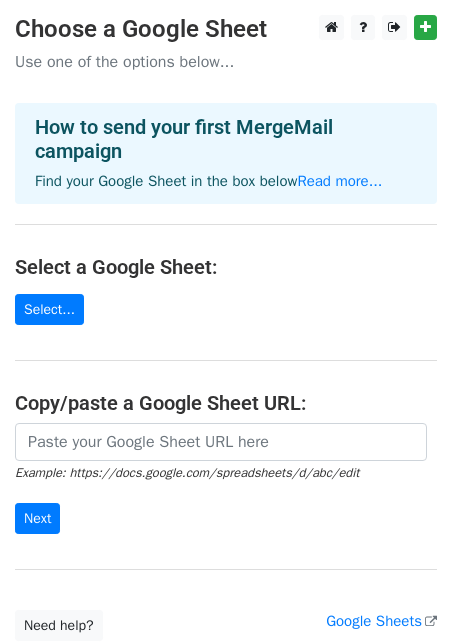scroll, scrollTop: 0, scrollLeft: 0, axis: both 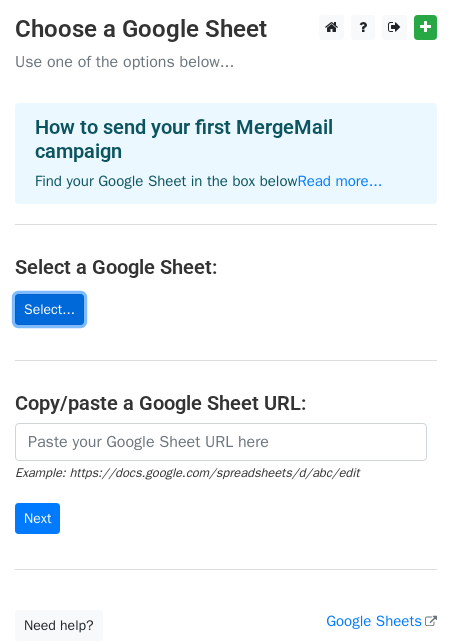click on "Select..." at bounding box center [49, 309] 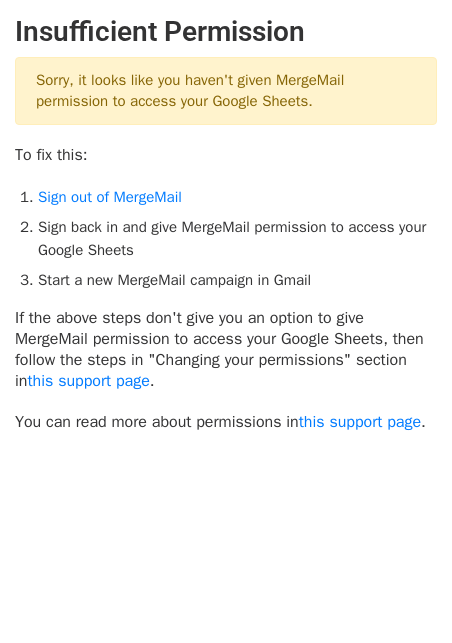 scroll, scrollTop: 0, scrollLeft: 0, axis: both 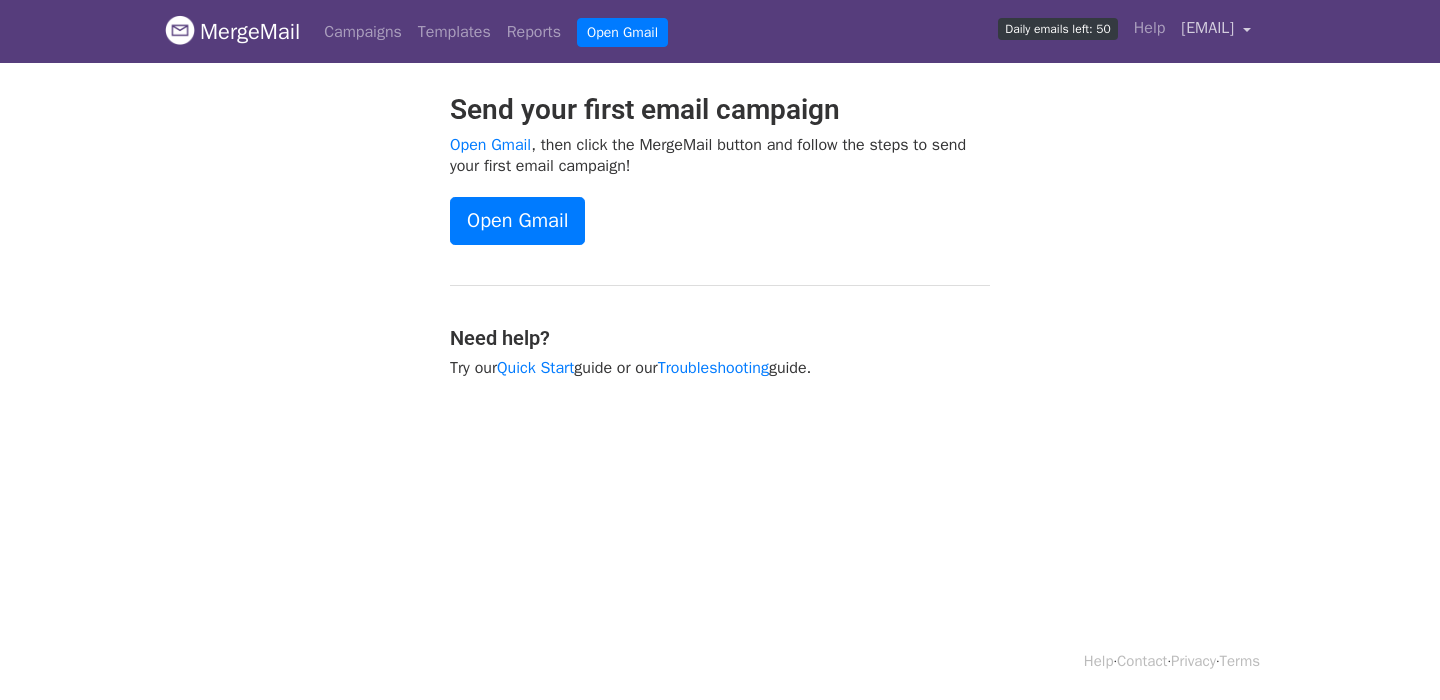 click on "rich@luckychalm.com" at bounding box center [1207, 28] 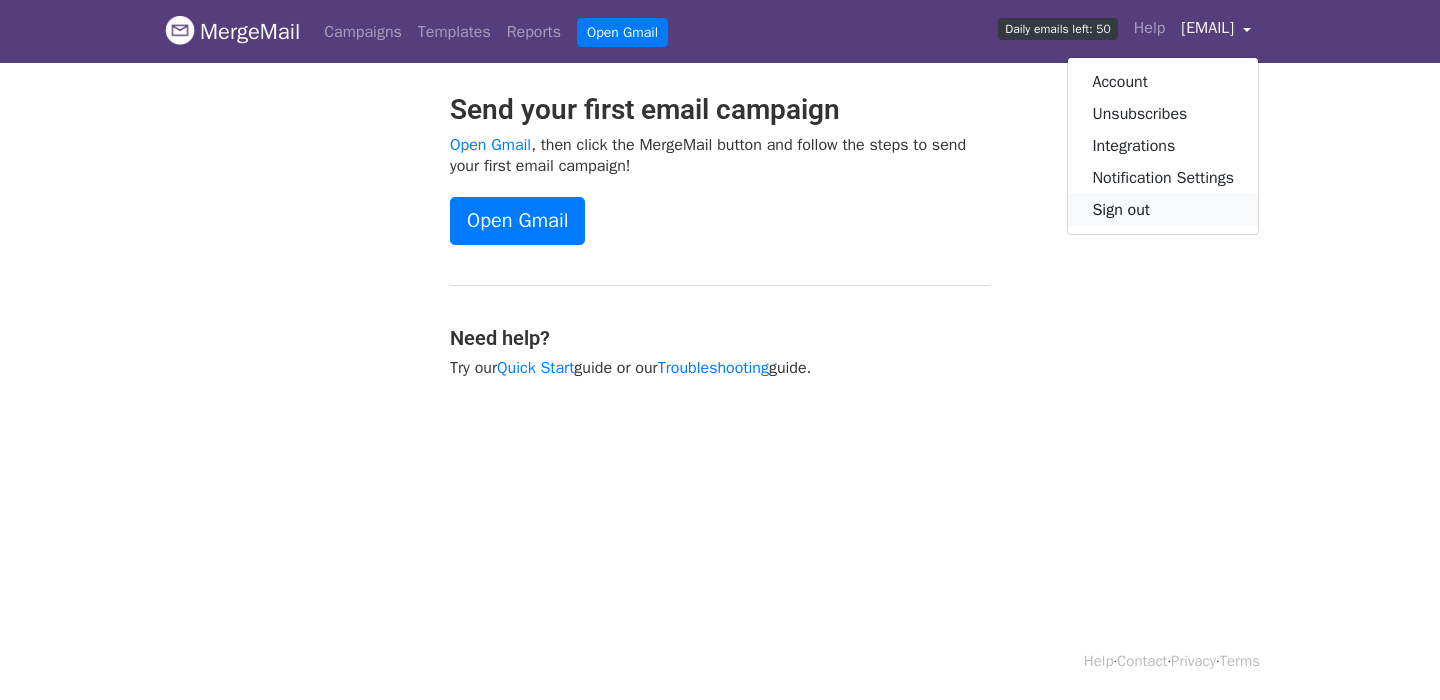 click on "Sign out" at bounding box center (1163, 210) 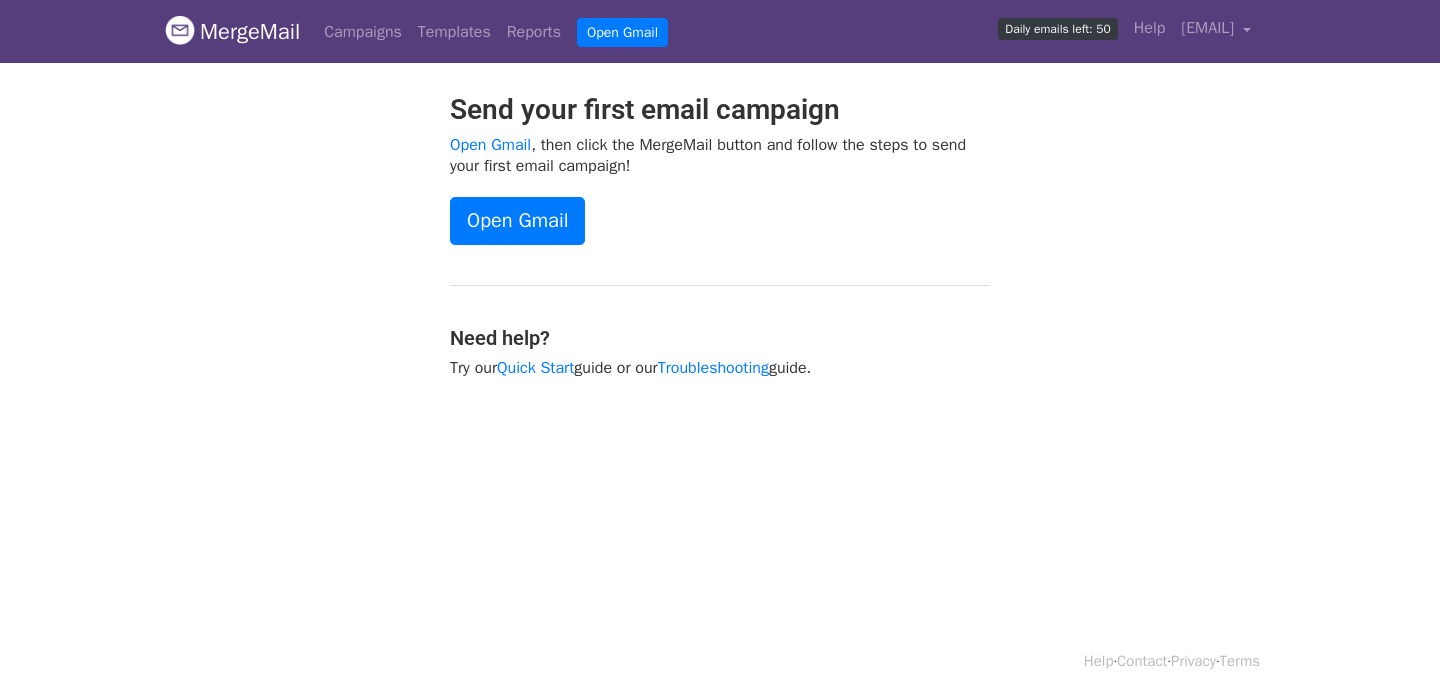 scroll, scrollTop: 0, scrollLeft: 0, axis: both 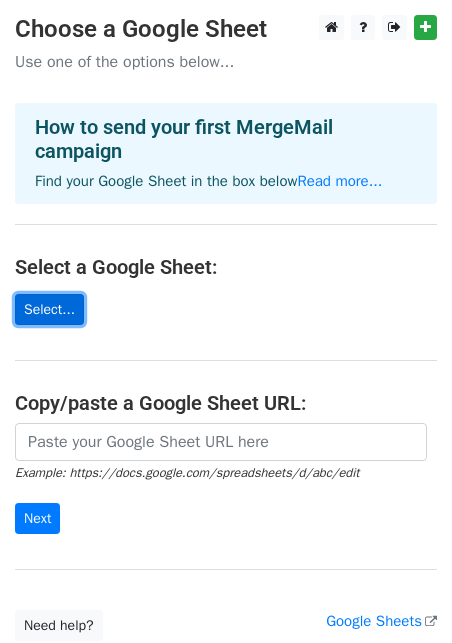 click on "Select..." at bounding box center (49, 309) 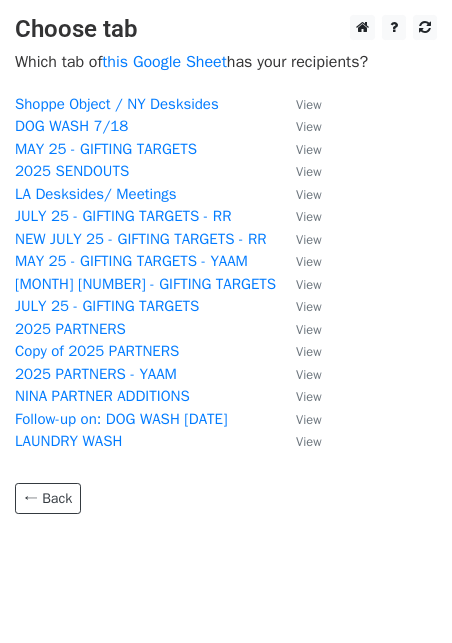 scroll, scrollTop: 0, scrollLeft: 0, axis: both 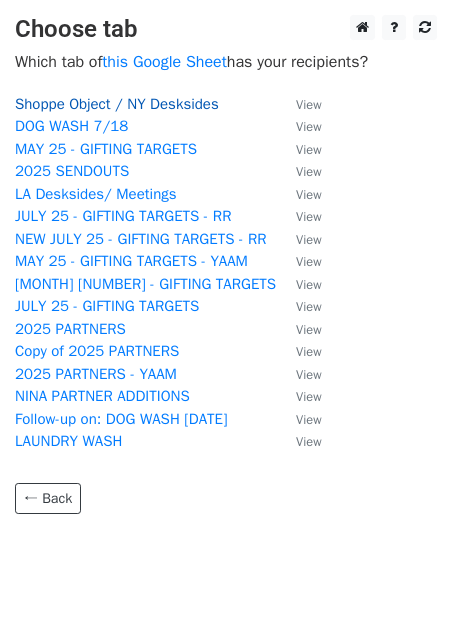 click on "Shoppe Object / NY Desksides" at bounding box center [117, 104] 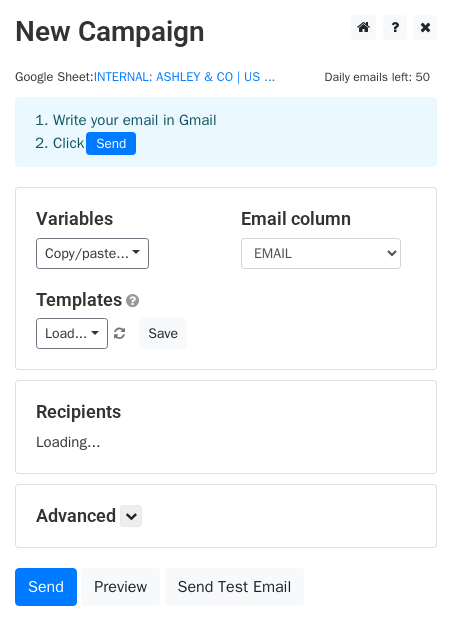 scroll, scrollTop: 0, scrollLeft: 0, axis: both 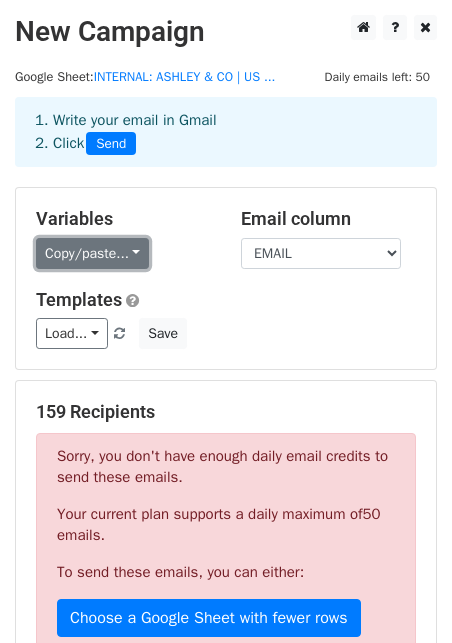 click on "Copy/paste..." at bounding box center (92, 253) 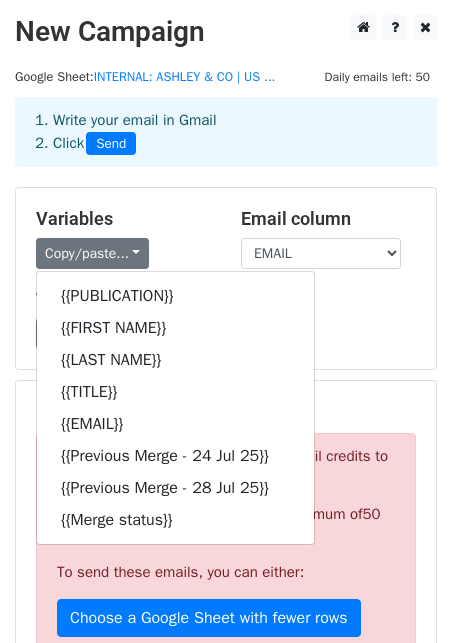 click on "Variables
Copy/paste...
{{PUBLICATION}}
{{FIRST NAME}}
{{LAST NAME}}
{{TITLE}}
{{EMAIL}}
{{Previous Merge - 24 Jul 25}}
{{Previous Merge - 28 Jul 25}}
{{Merge status}}" at bounding box center (123, 238) 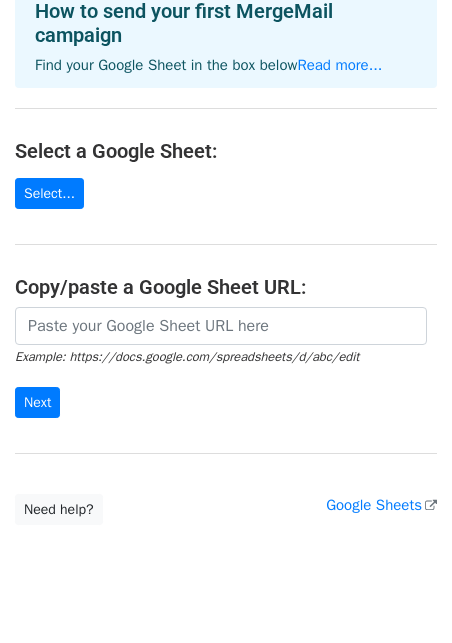 scroll, scrollTop: 158, scrollLeft: 0, axis: vertical 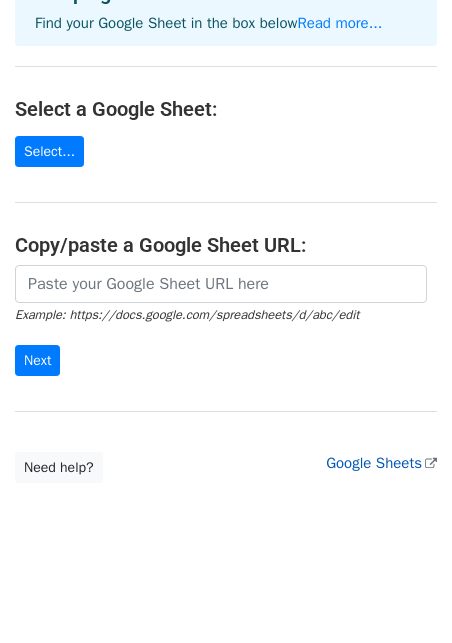 click on "Google Sheets" at bounding box center [381, 463] 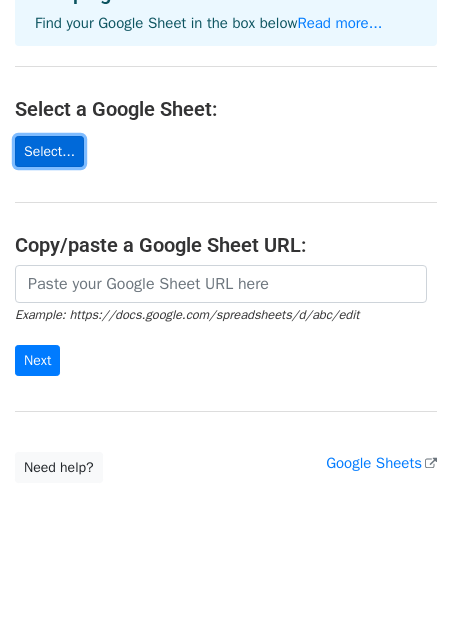 click on "Select..." at bounding box center (49, 151) 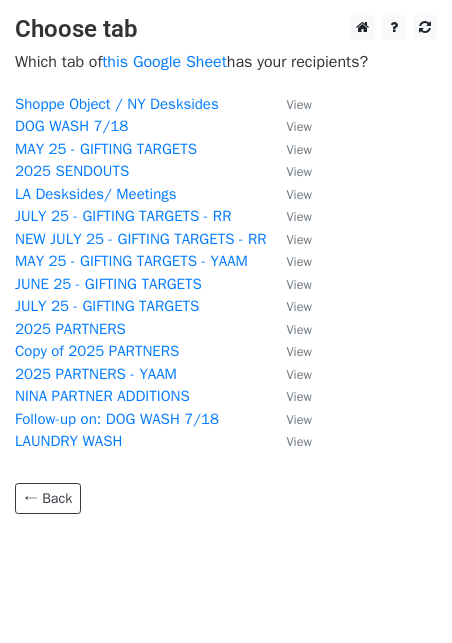 scroll, scrollTop: 0, scrollLeft: 0, axis: both 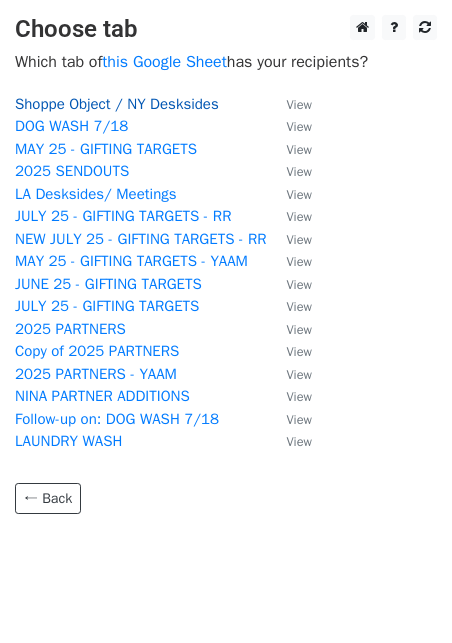 click on "Shoppe Object / NY Desksides" at bounding box center (117, 104) 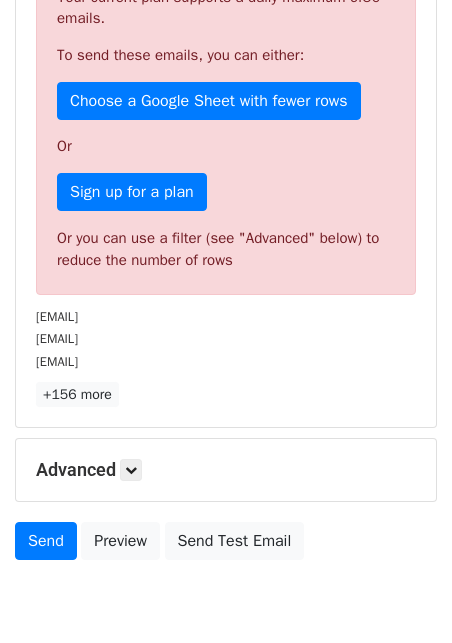 scroll, scrollTop: 520, scrollLeft: 0, axis: vertical 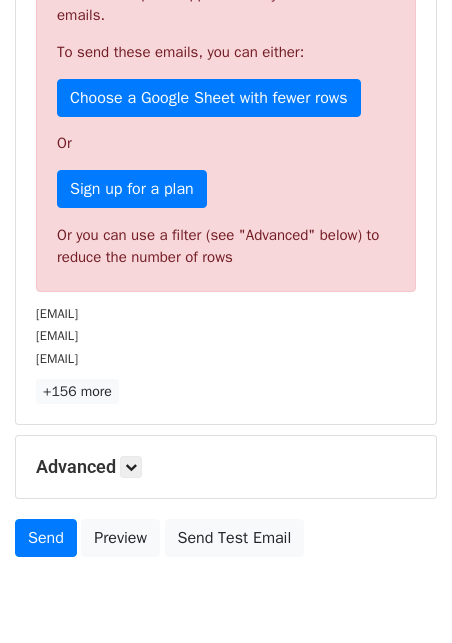 click on "Advanced
Tracking
Track Opens
UTM Codes
Track Clicks
Filters
Only include spreadsheet rows that match the following filters:
Schedule
Send now
Unsubscribe
Add unsubscribe link
Copy unsubscribe link" at bounding box center (226, 467) 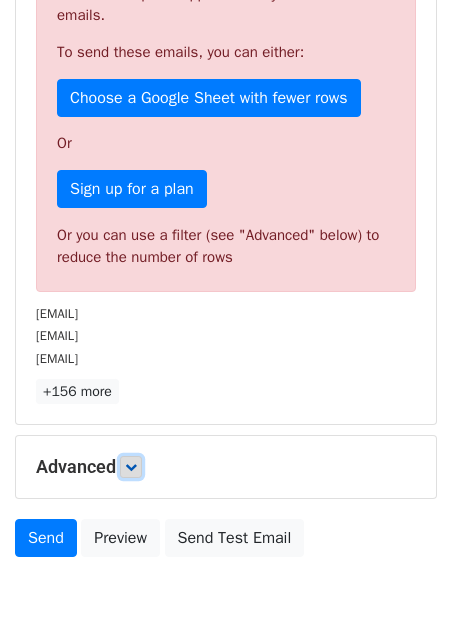 click at bounding box center [131, 467] 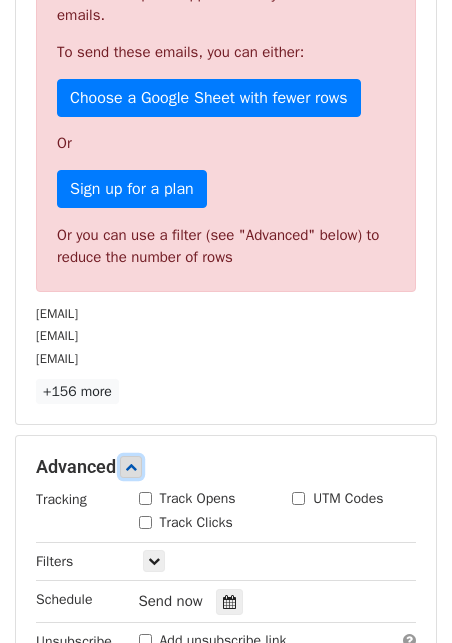 click at bounding box center (131, 467) 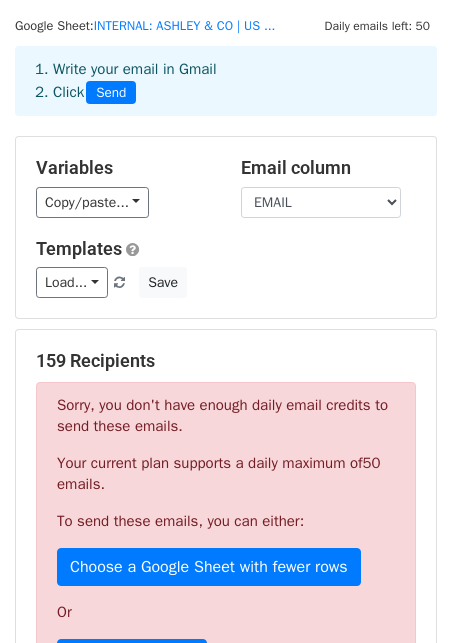 scroll, scrollTop: 0, scrollLeft: 0, axis: both 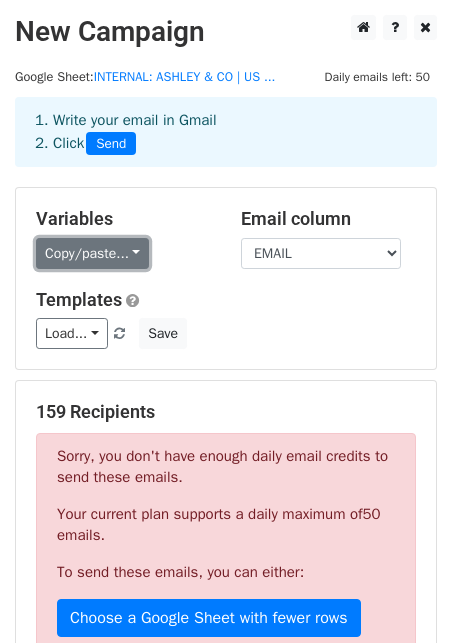 click on "Copy/paste..." at bounding box center [92, 253] 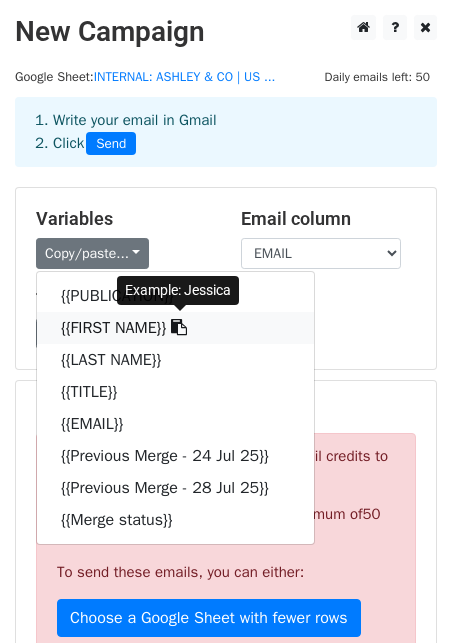click on "{{FIRST NAME}}" at bounding box center (175, 328) 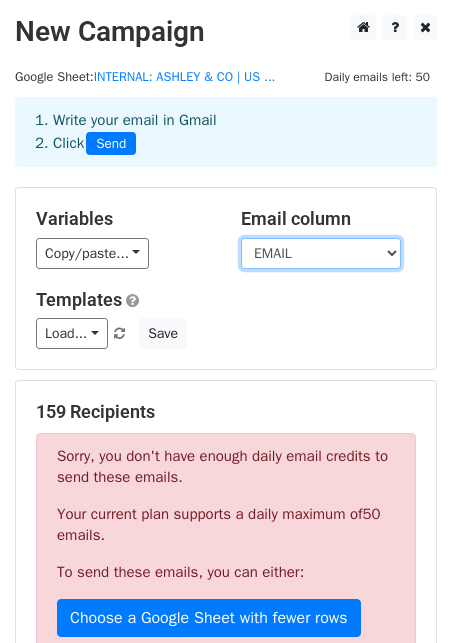 click on "PUBLICATION
FIRST NAME
LAST NAME
TITLE
EMAIL
Previous Merge - 24 Jul 25
Previous Merge - 28 Jul 25
Merge status" at bounding box center (321, 253) 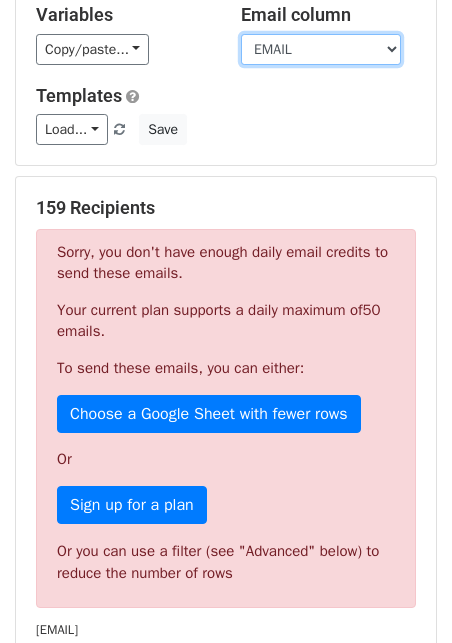 scroll, scrollTop: 194, scrollLeft: 0, axis: vertical 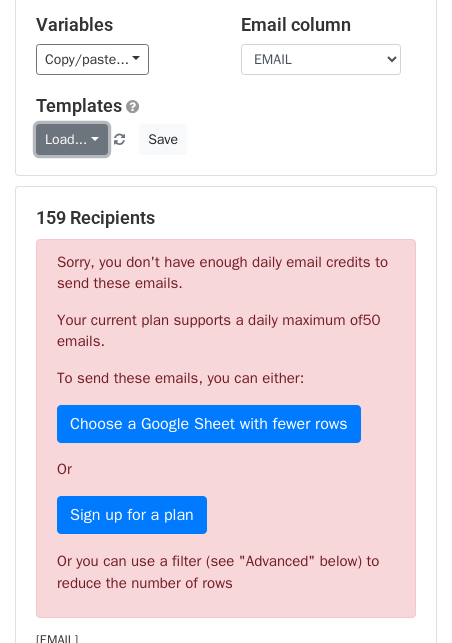 click on "Load..." at bounding box center [72, 139] 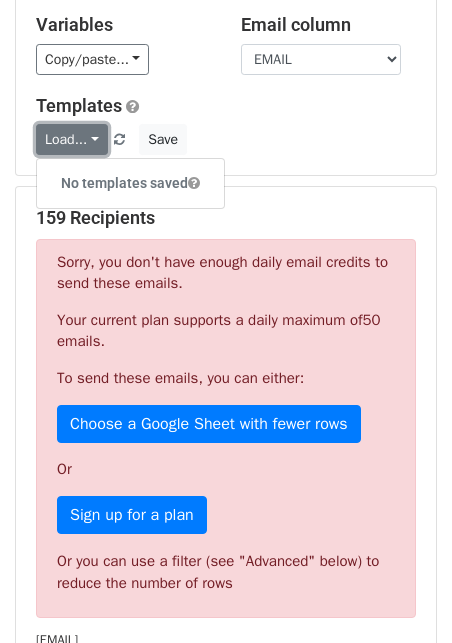 click on "Load..." at bounding box center (72, 139) 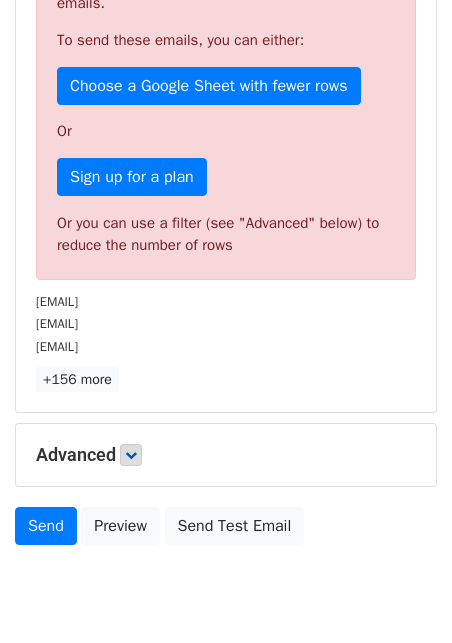 scroll, scrollTop: 604, scrollLeft: 0, axis: vertical 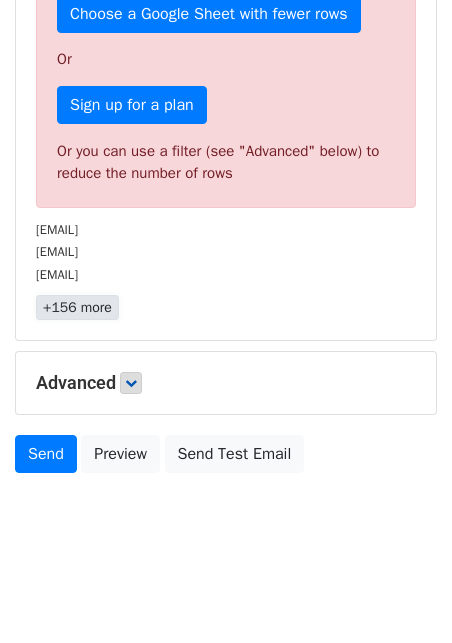click on "+156 more" at bounding box center (77, 307) 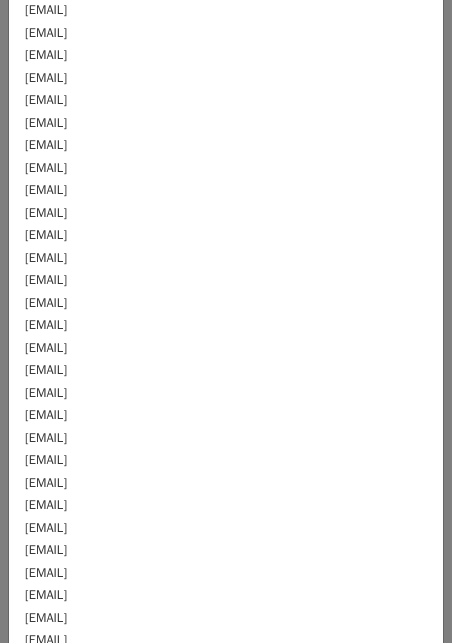 scroll, scrollTop: 0, scrollLeft: 0, axis: both 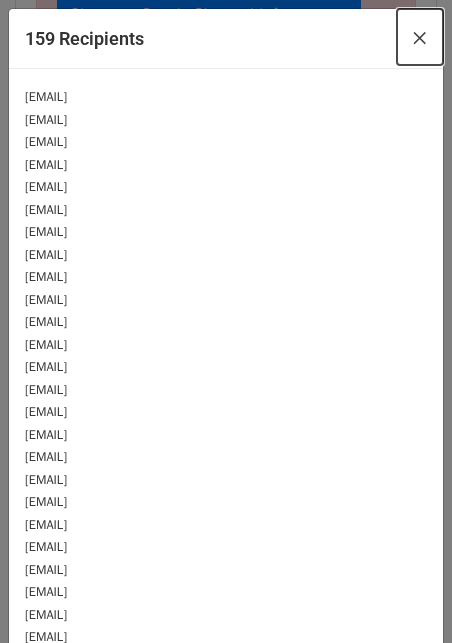 click on "×" at bounding box center [420, 37] 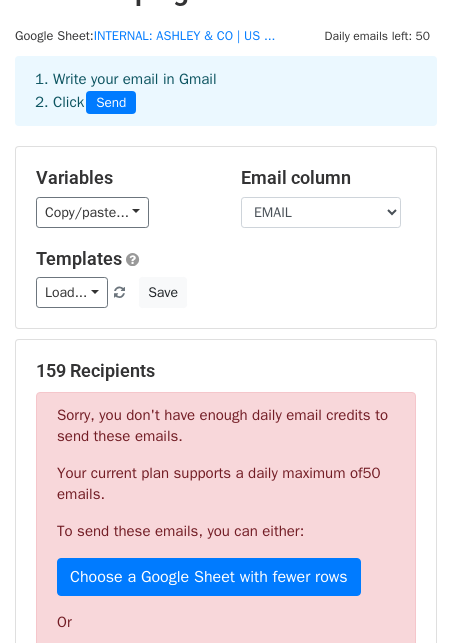 scroll, scrollTop: 92, scrollLeft: 0, axis: vertical 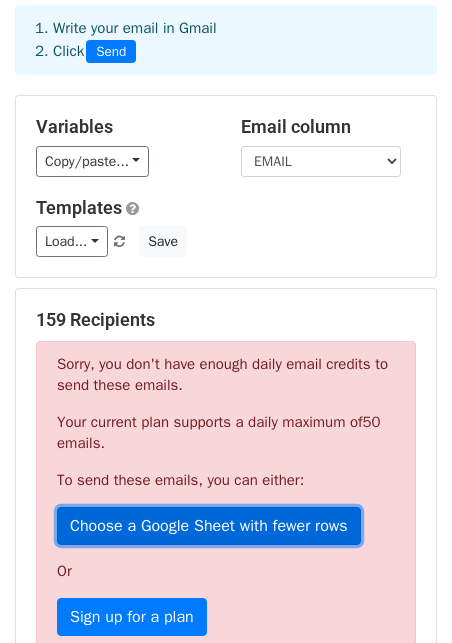 click on "Choose a Google Sheet with fewer rows" at bounding box center [209, 526] 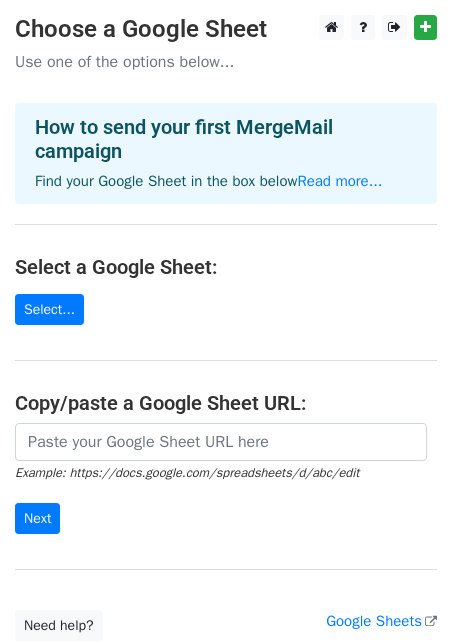 scroll, scrollTop: 0, scrollLeft: 0, axis: both 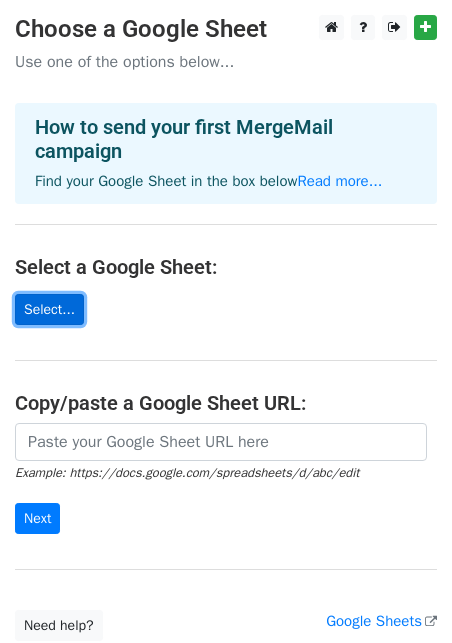 click on "Select..." at bounding box center (49, 309) 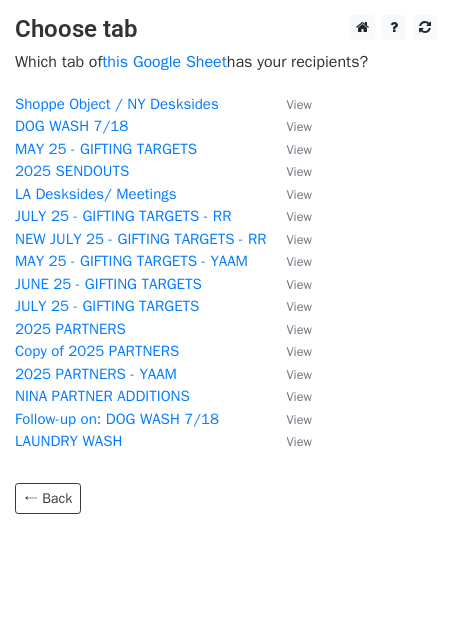 scroll, scrollTop: 0, scrollLeft: 0, axis: both 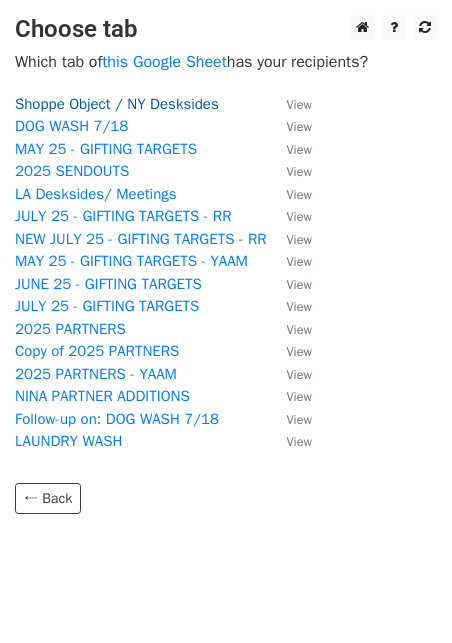 click on "Shoppe Object / NY Desksides" at bounding box center [117, 104] 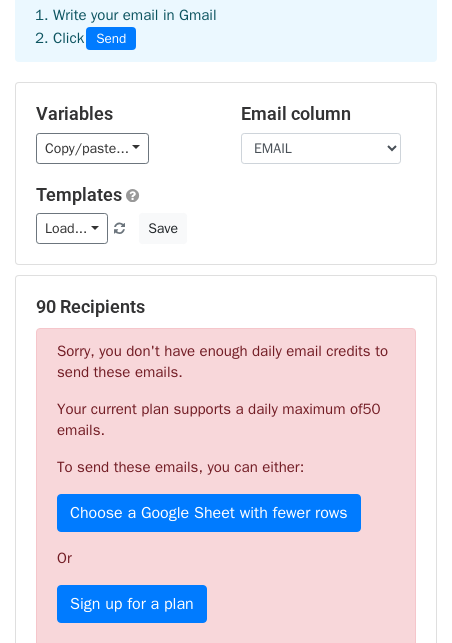 scroll, scrollTop: 80, scrollLeft: 0, axis: vertical 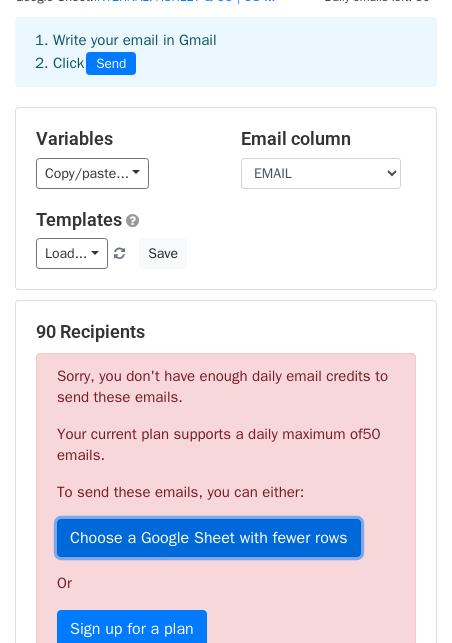 click on "Choose a Google Sheet with fewer rows" at bounding box center [209, 538] 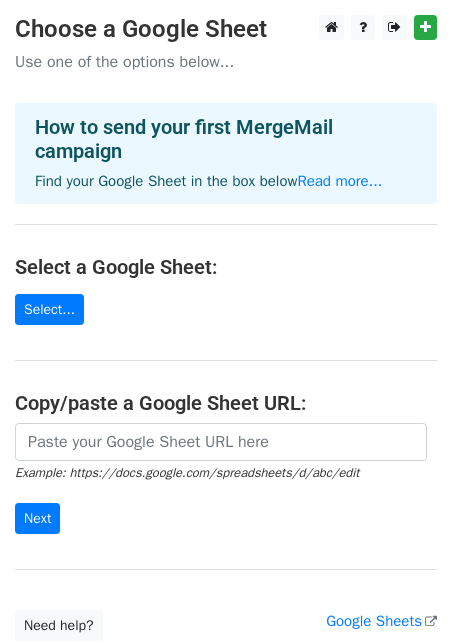 scroll, scrollTop: 0, scrollLeft: 0, axis: both 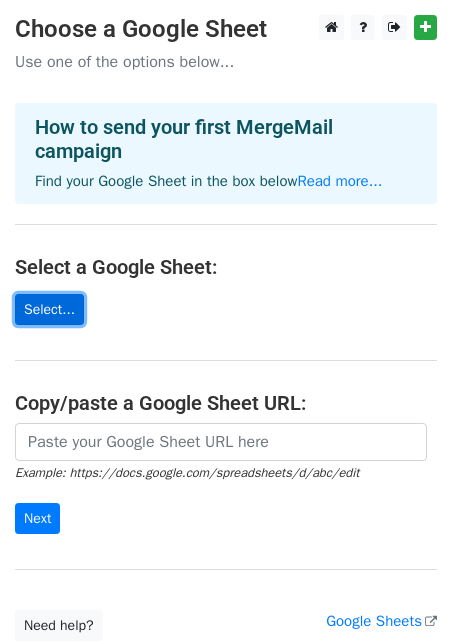 click on "Select..." at bounding box center (49, 309) 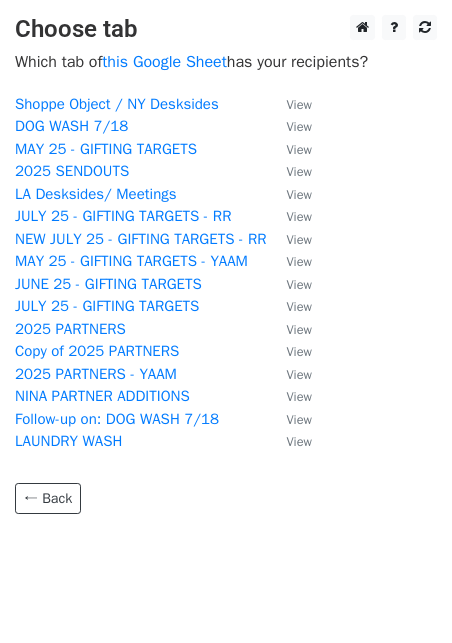 scroll, scrollTop: 0, scrollLeft: 0, axis: both 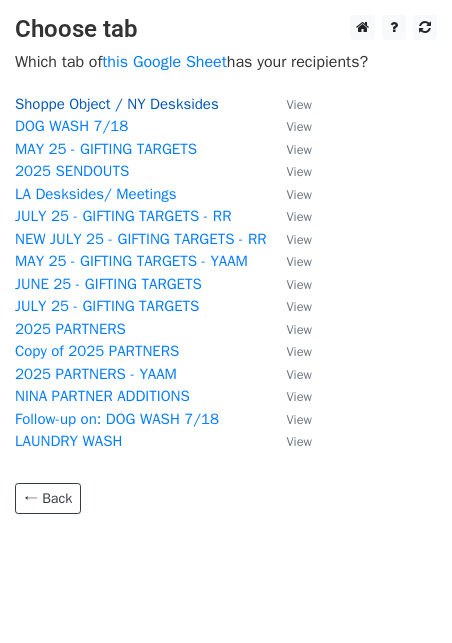 click on "Shoppe Object / NY Desksides" at bounding box center (117, 104) 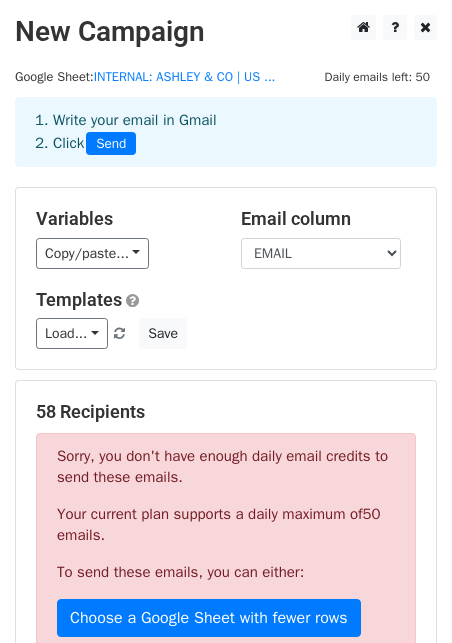 scroll, scrollTop: 15, scrollLeft: 0, axis: vertical 